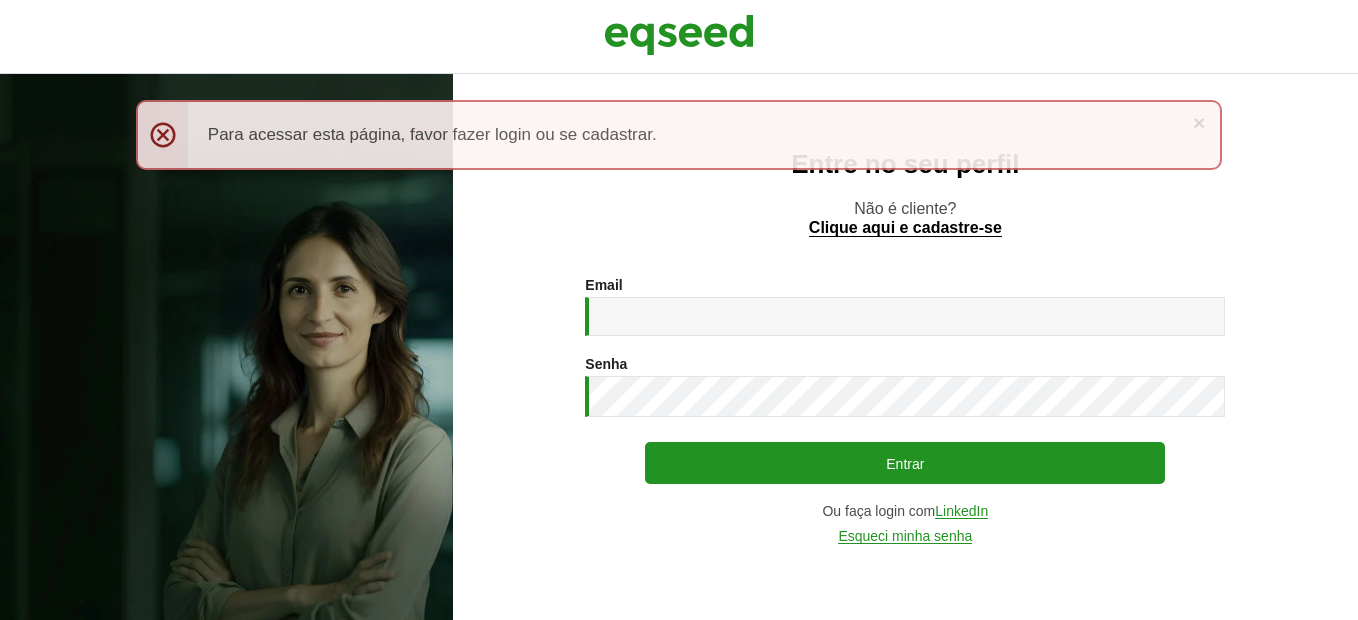 scroll, scrollTop: 0, scrollLeft: 0, axis: both 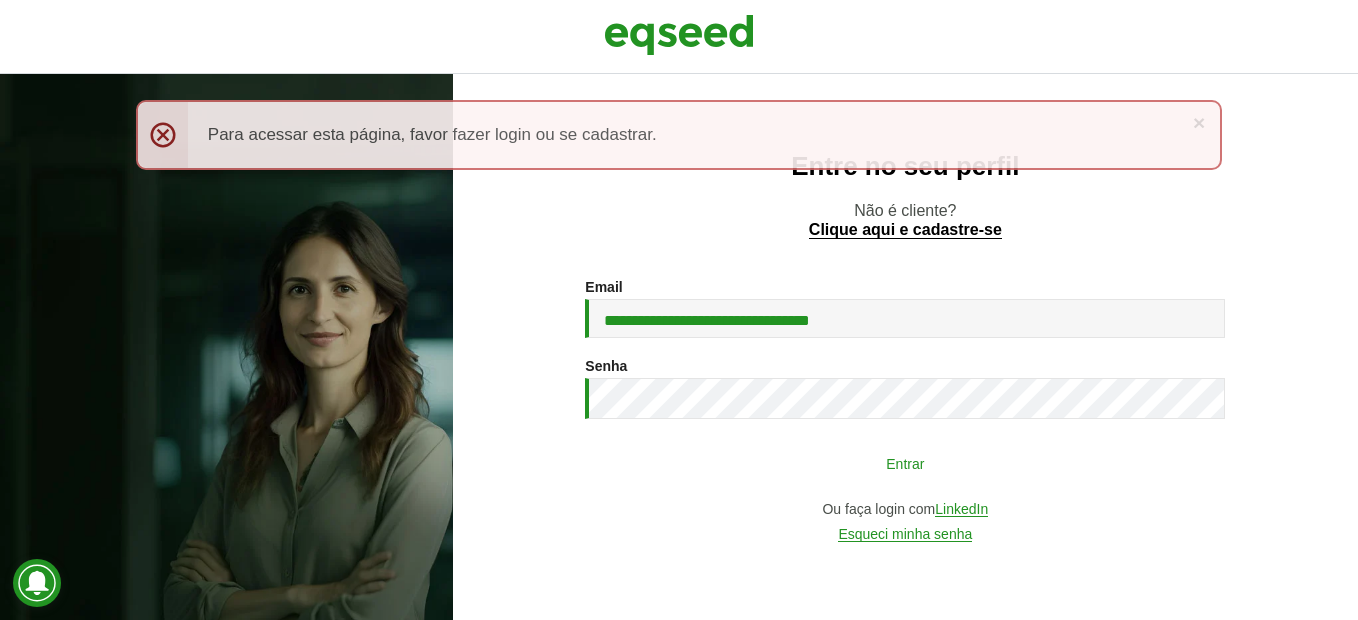 click on "Entrar" at bounding box center [905, 463] 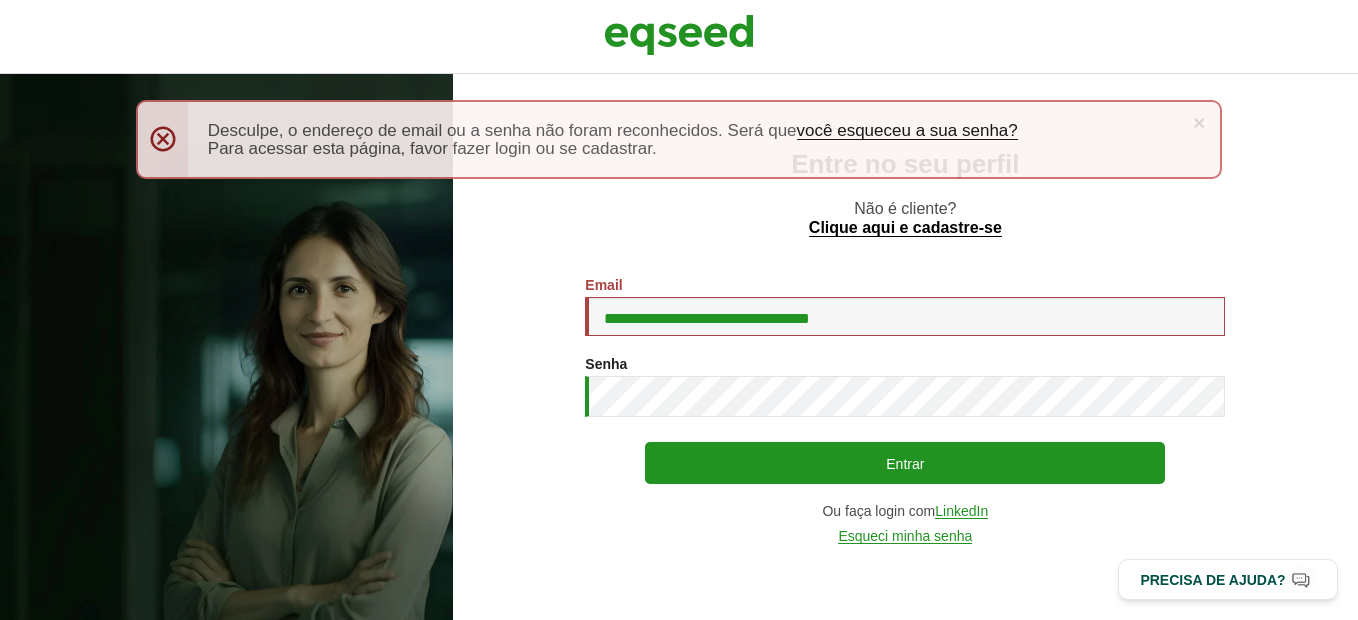 scroll, scrollTop: 0, scrollLeft: 0, axis: both 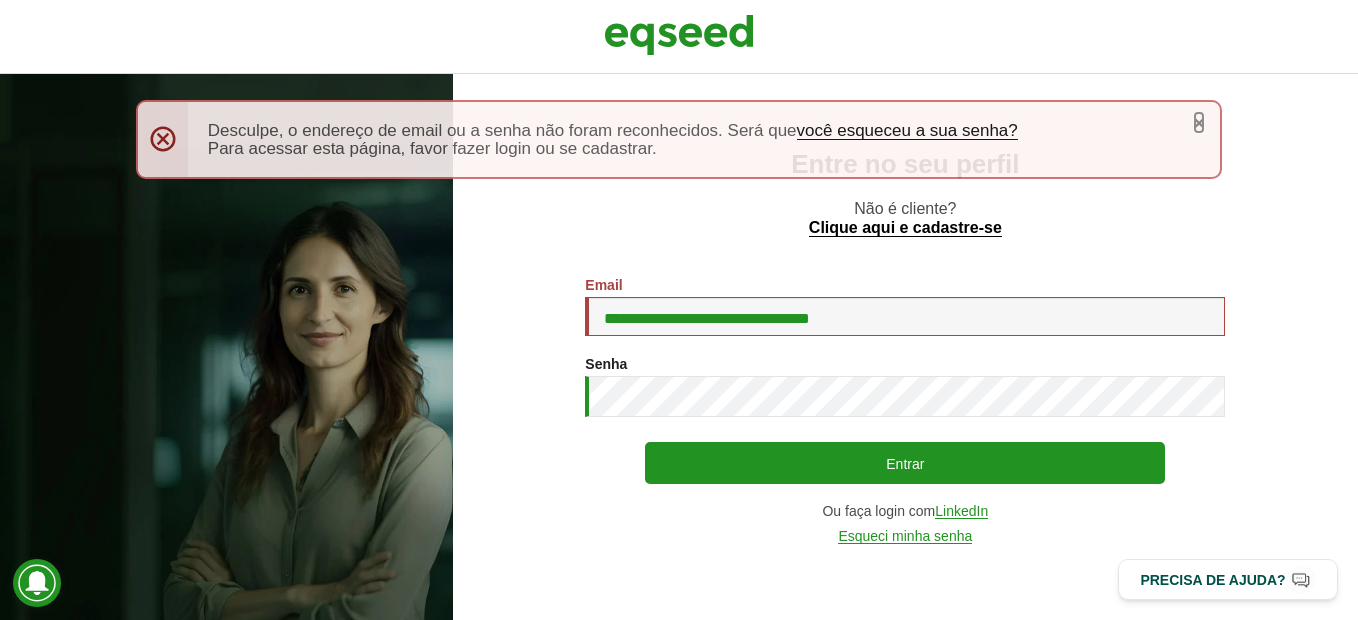 click on "×" at bounding box center [1199, 122] 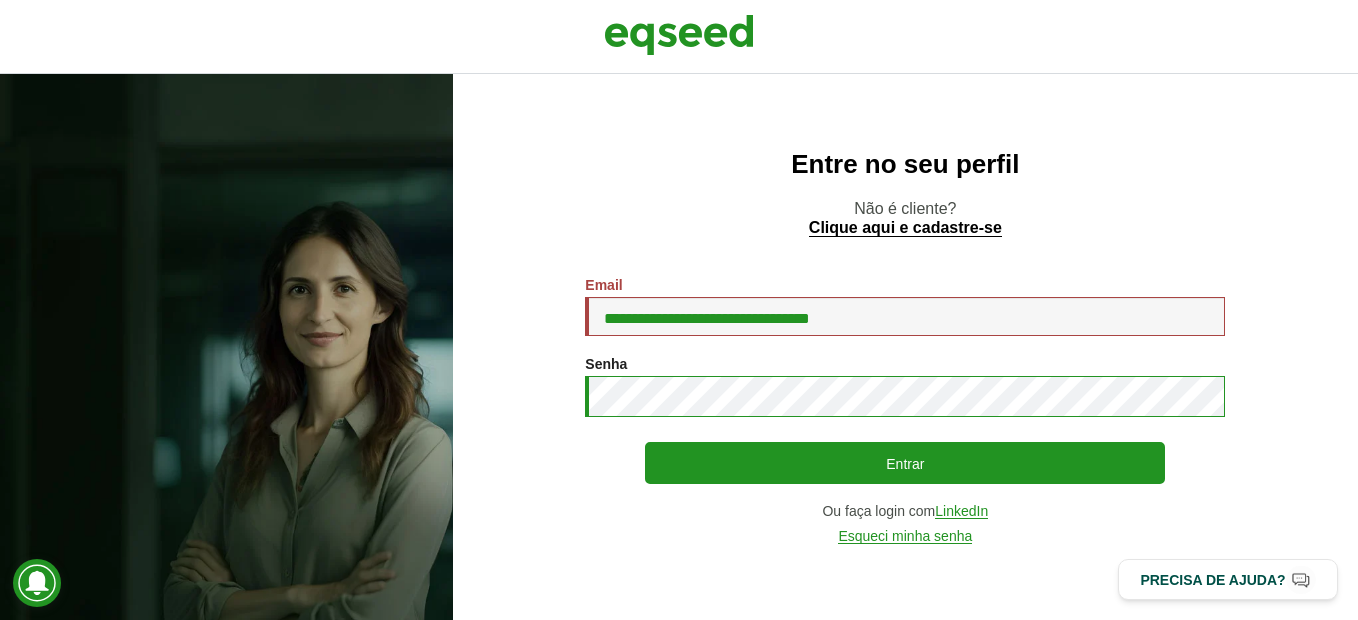 click on "Entrar" at bounding box center [905, 463] 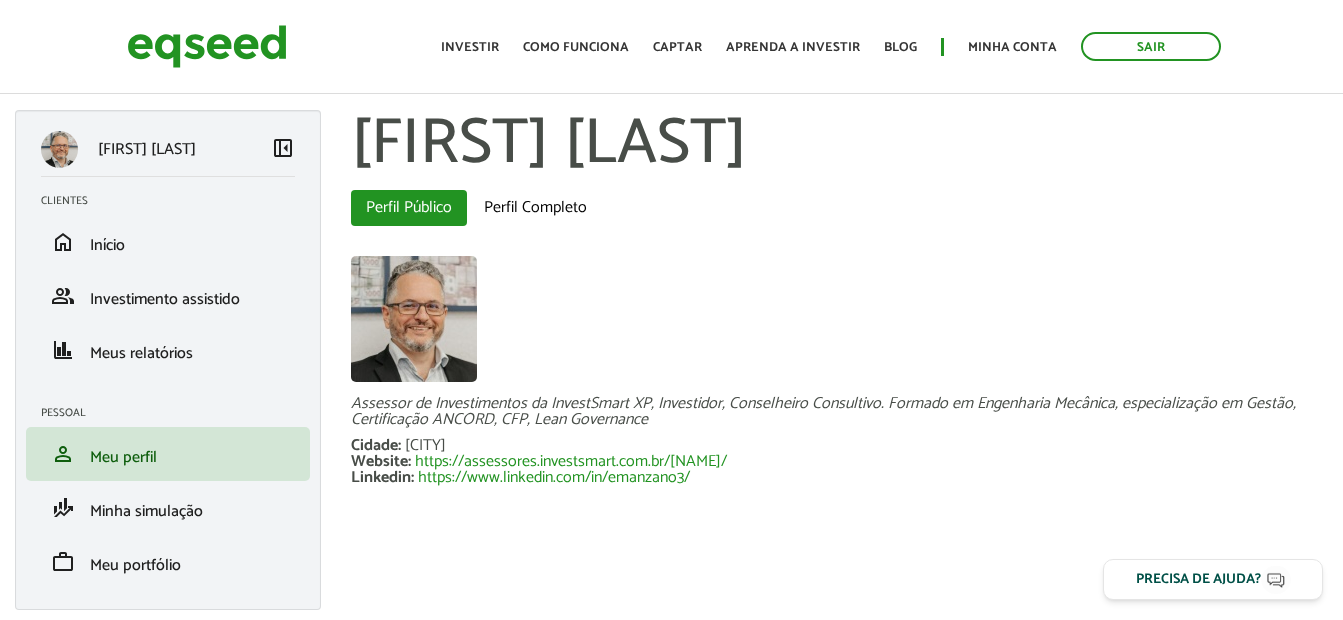 scroll, scrollTop: 0, scrollLeft: 0, axis: both 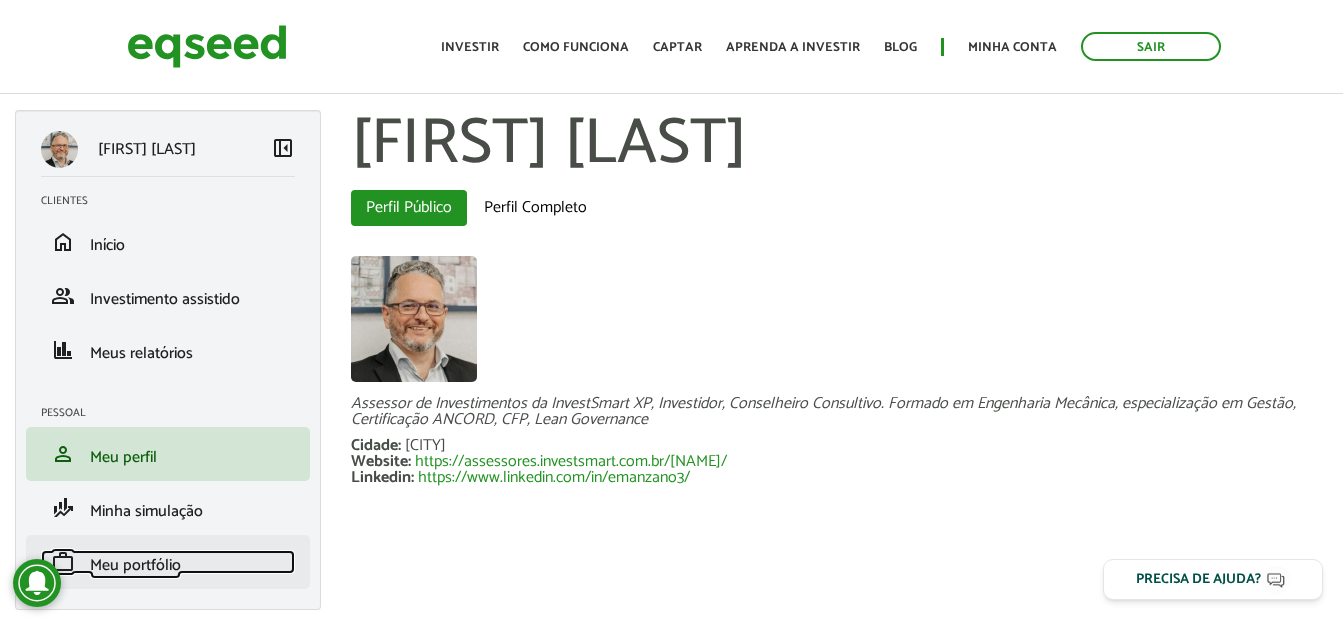 click on "Meu portfólio" at bounding box center (135, 565) 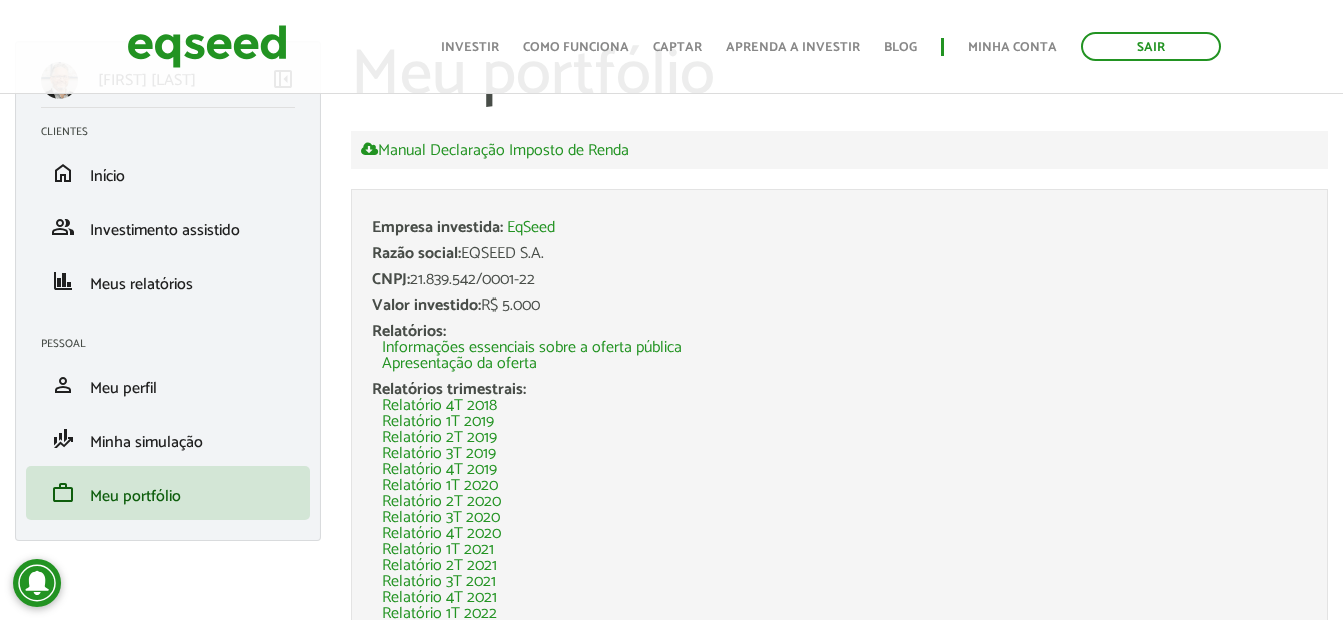 scroll, scrollTop: 193, scrollLeft: 0, axis: vertical 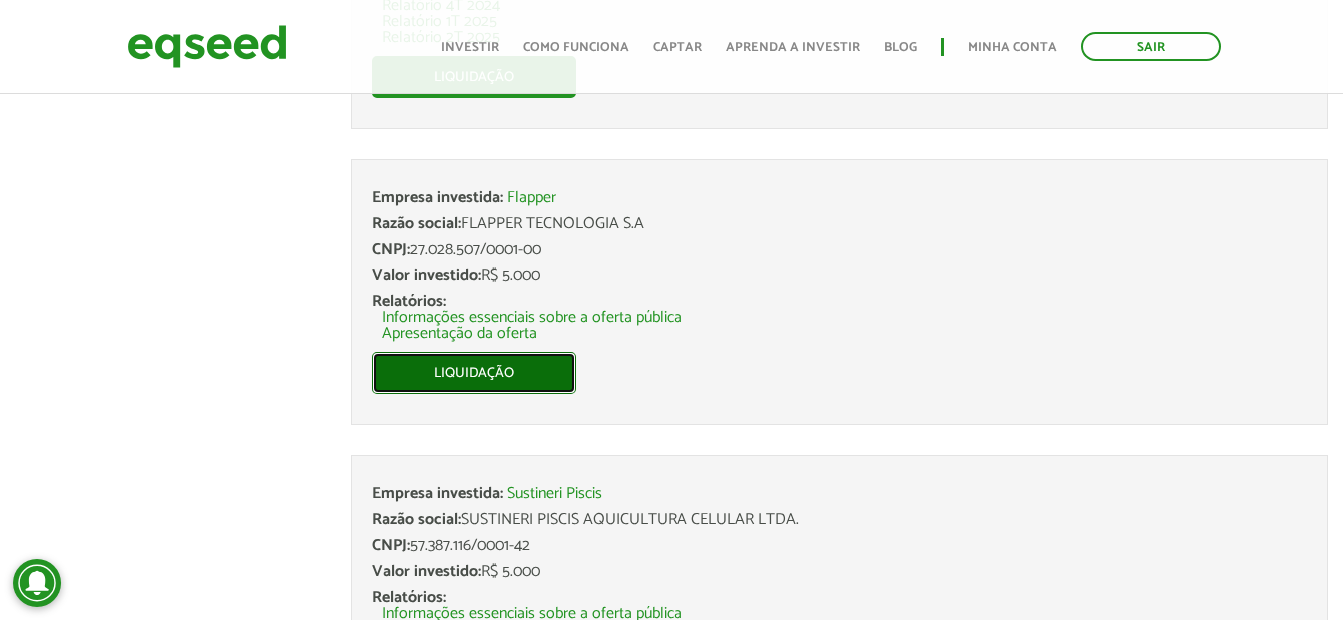 click on "Liquidação" at bounding box center [474, 373] 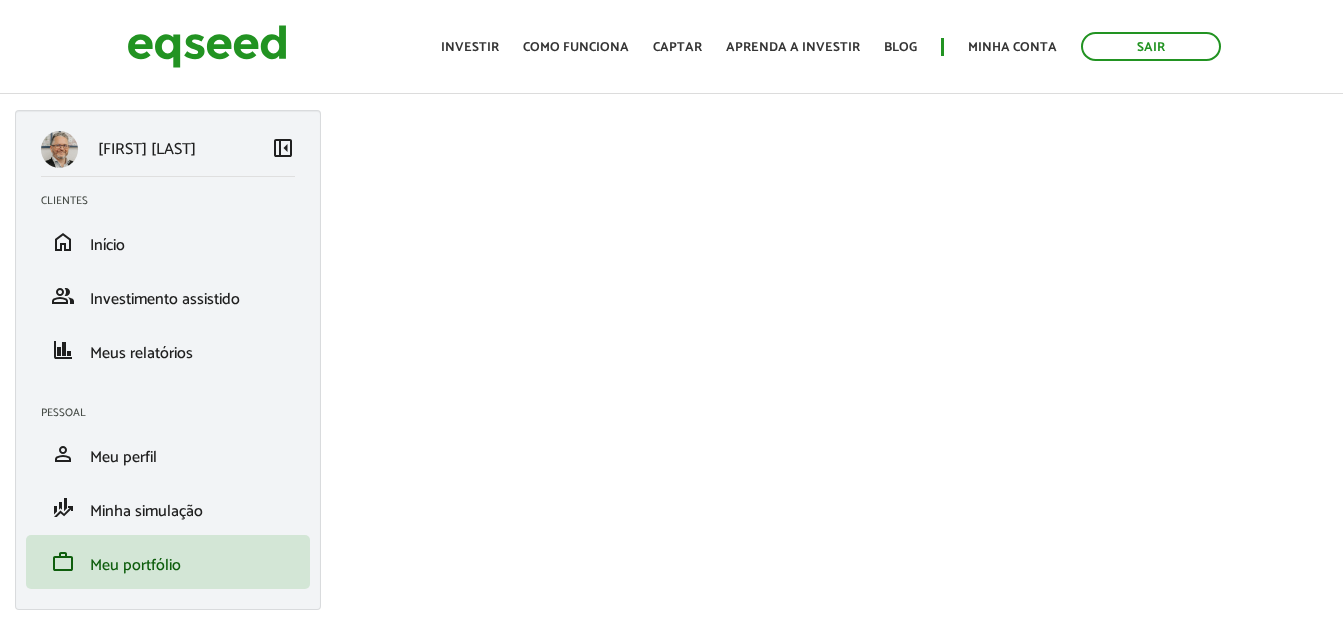 scroll, scrollTop: 0, scrollLeft: 0, axis: both 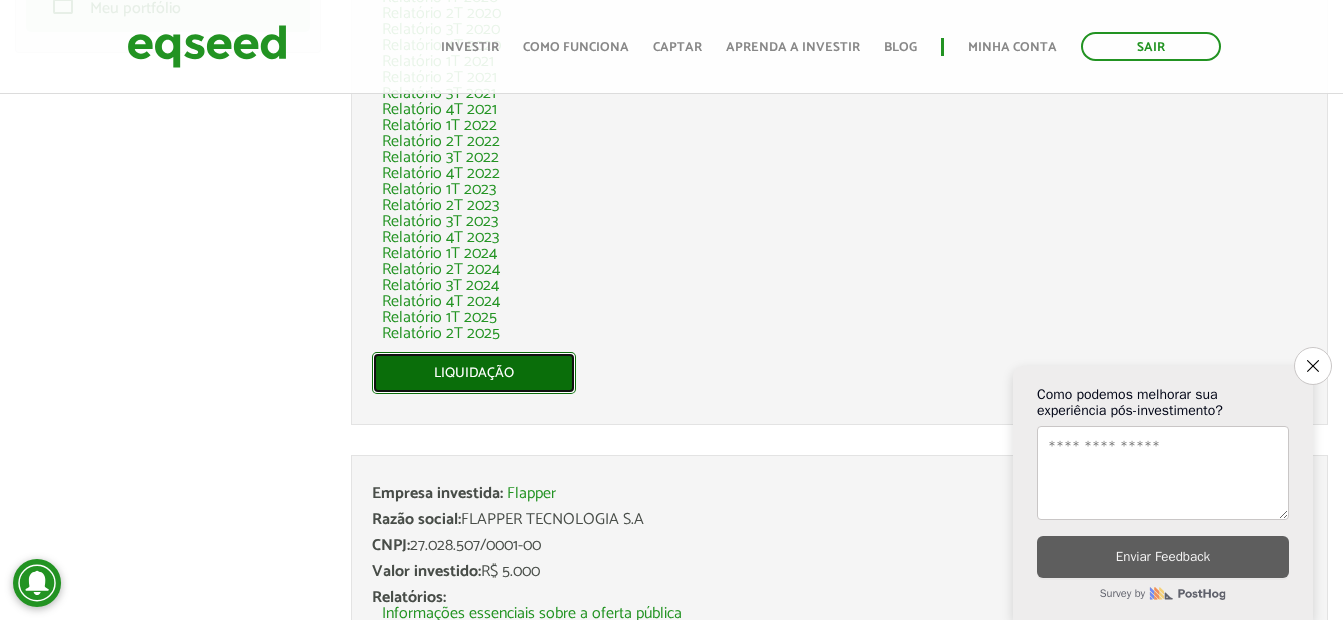 click on "Liquidação" at bounding box center (474, 373) 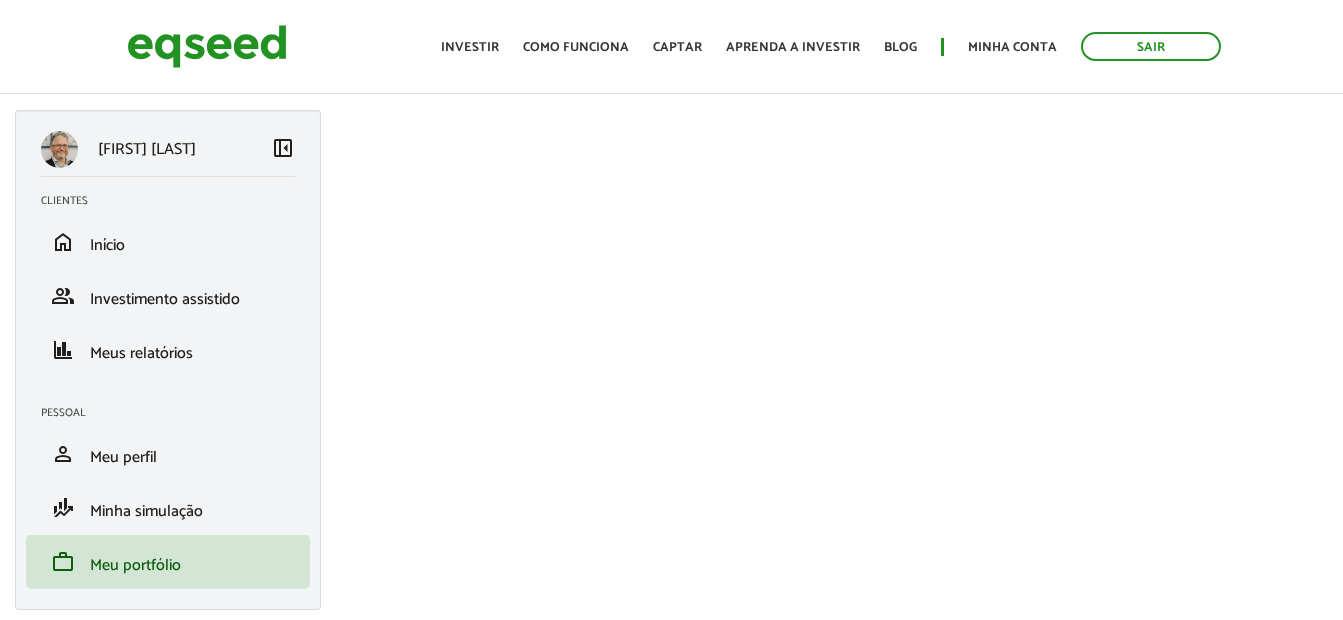 scroll, scrollTop: 0, scrollLeft: 0, axis: both 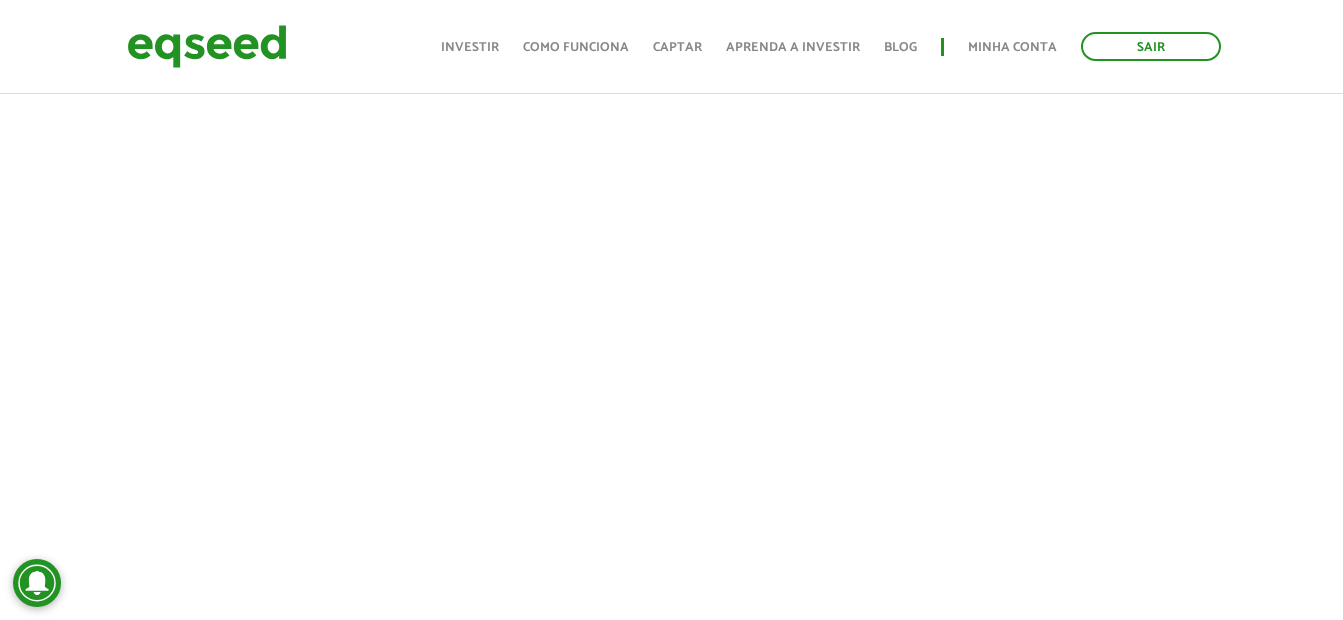 click on "Eduardo Manzano
left_panel_close
Clientes
home Início
group Investimento assistido
finance Meus relatórios
Pessoal
person Meu perfil
finance_mode Minha simulação
work Meu portfólio
Liquidação
Voltar" at bounding box center (671, 84) 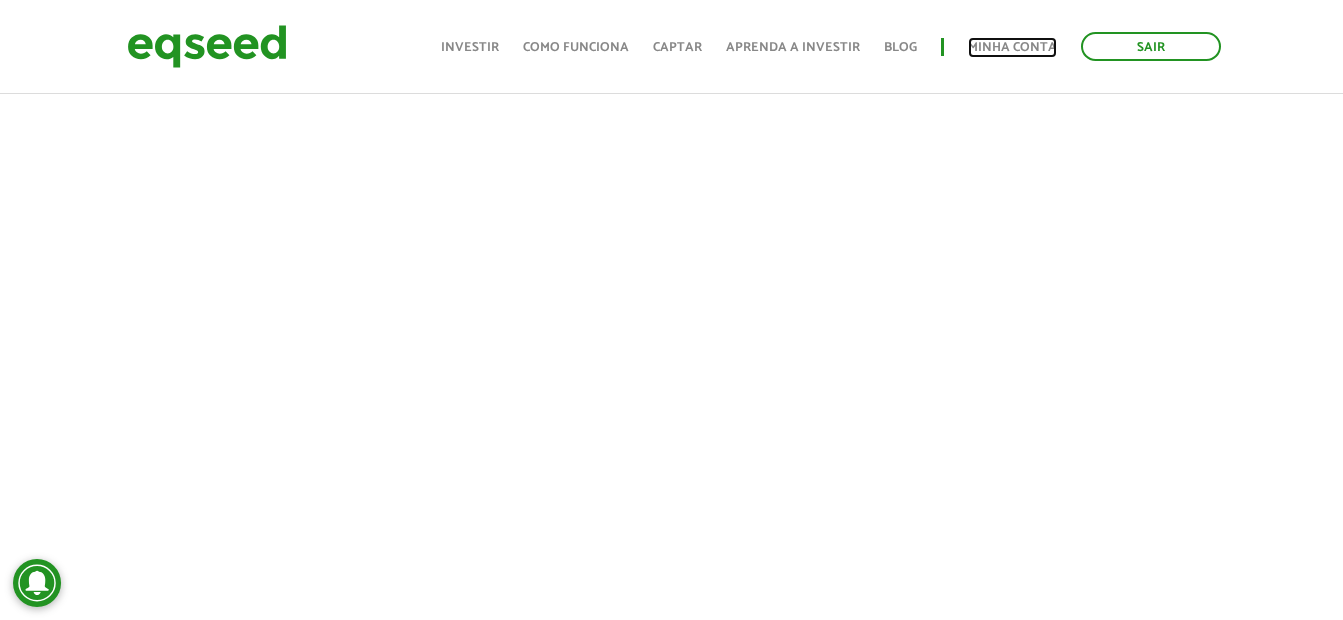 click on "Minha conta" at bounding box center [1012, 47] 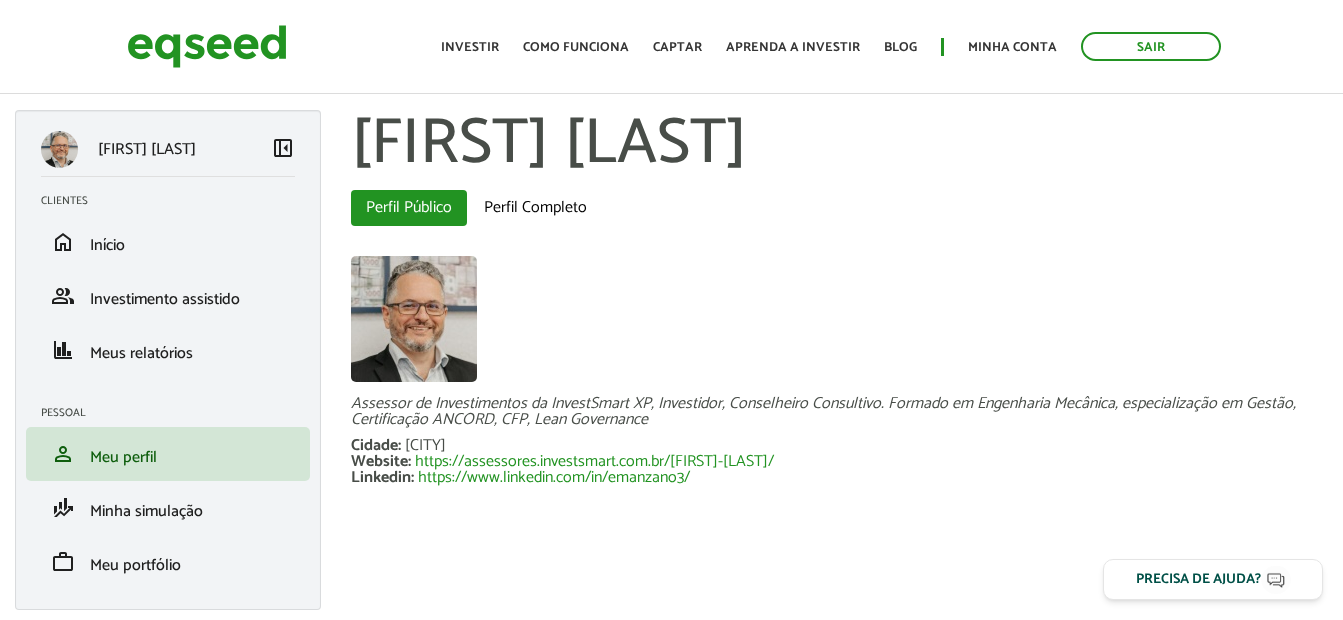 scroll, scrollTop: 0, scrollLeft: 0, axis: both 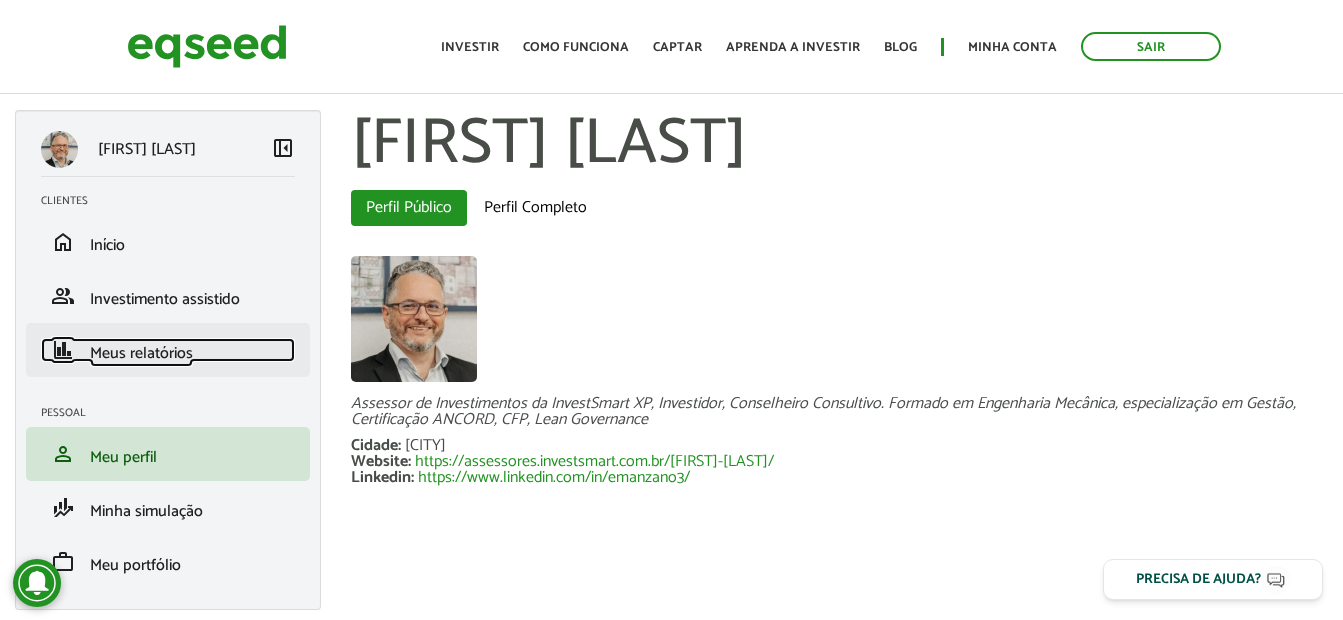 click on "Meus relatórios" at bounding box center [141, 353] 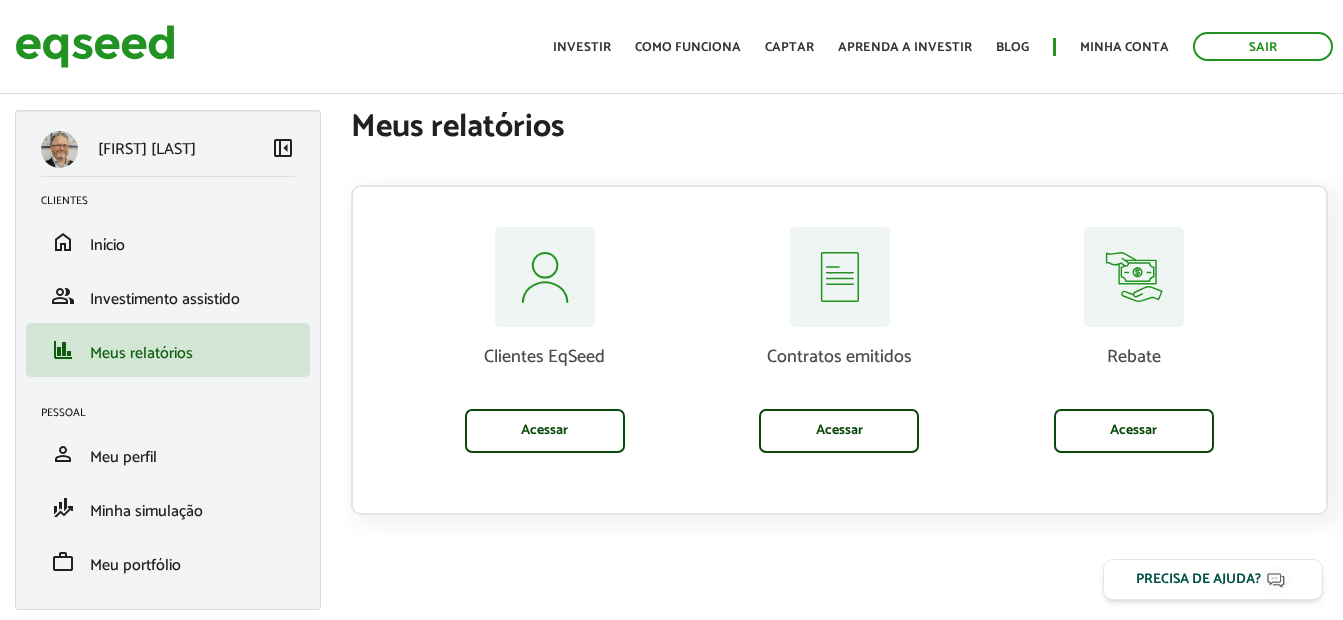 scroll, scrollTop: 0, scrollLeft: 0, axis: both 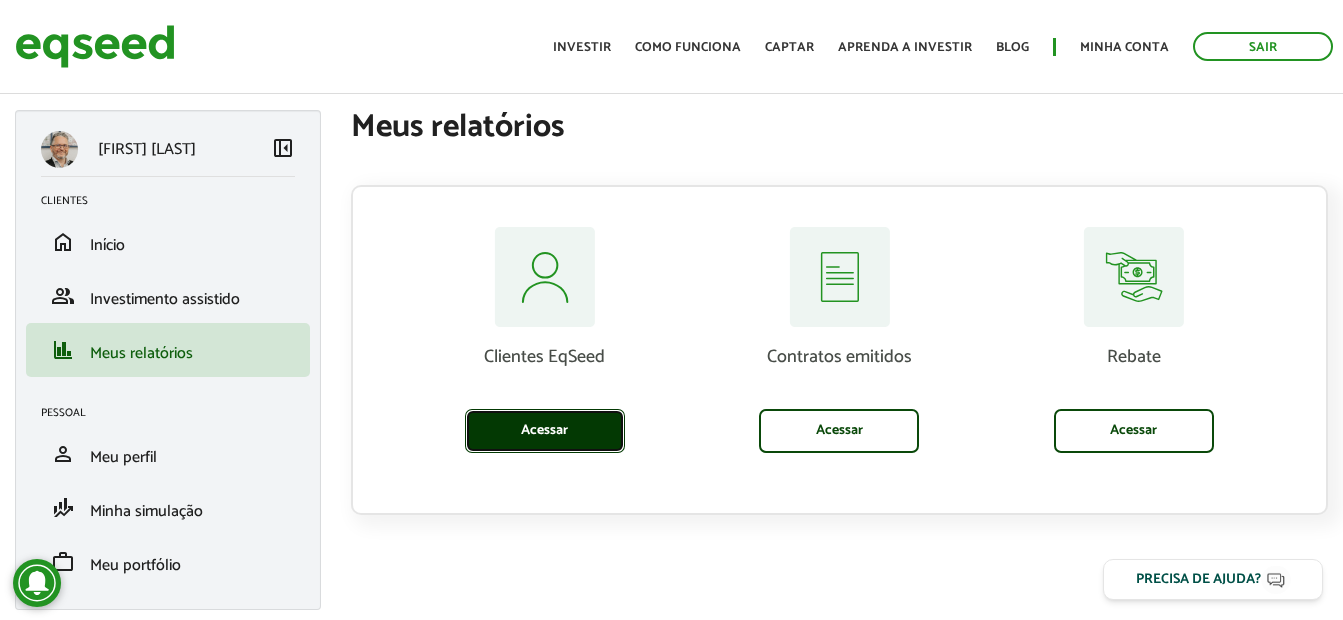 click on "Acessar" at bounding box center [545, 431] 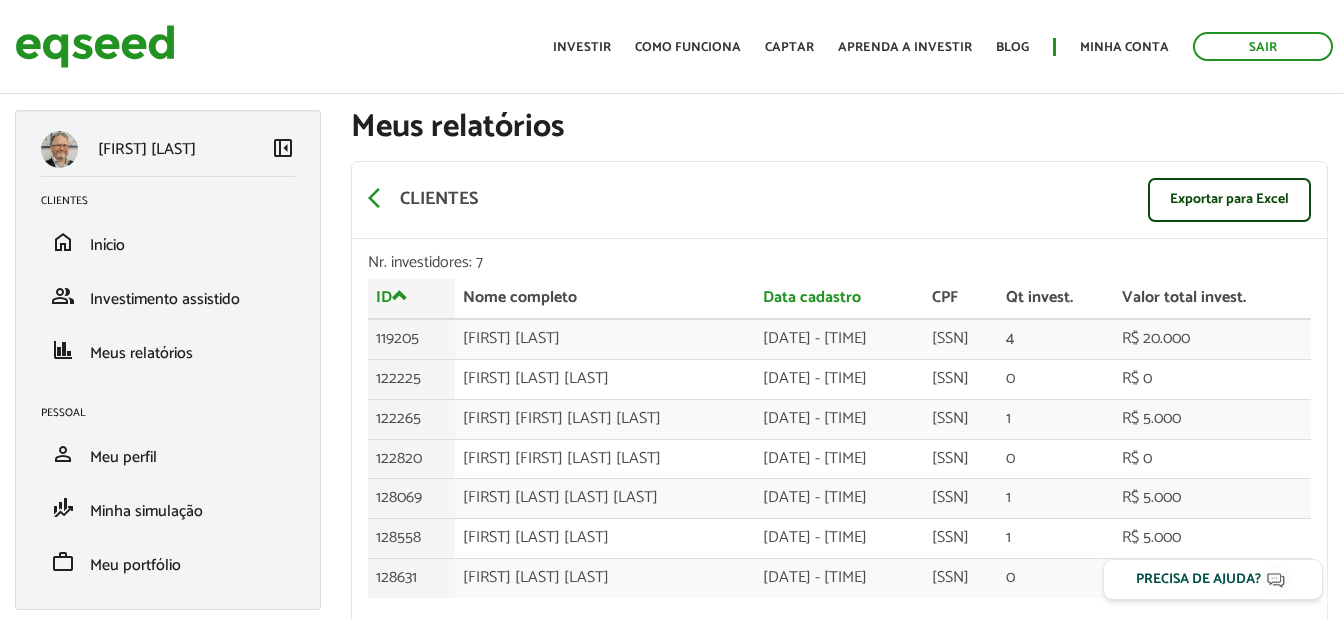 scroll, scrollTop: 0, scrollLeft: 0, axis: both 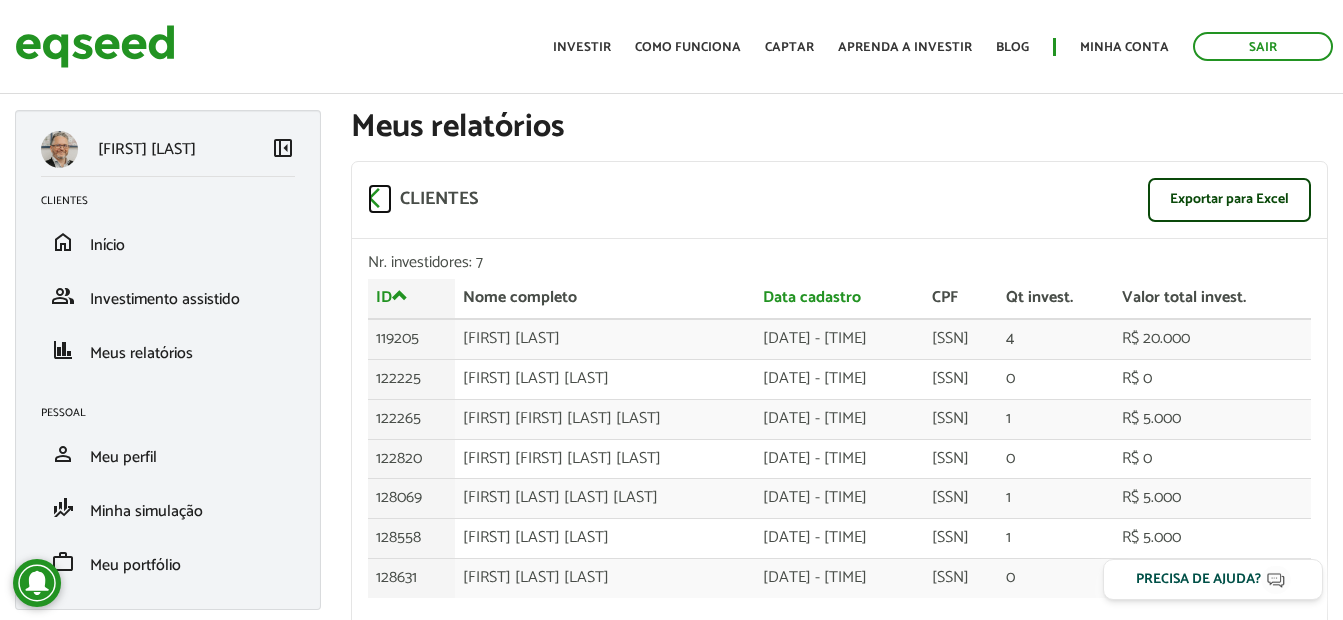 click on "arrow_back_ios" at bounding box center [380, 198] 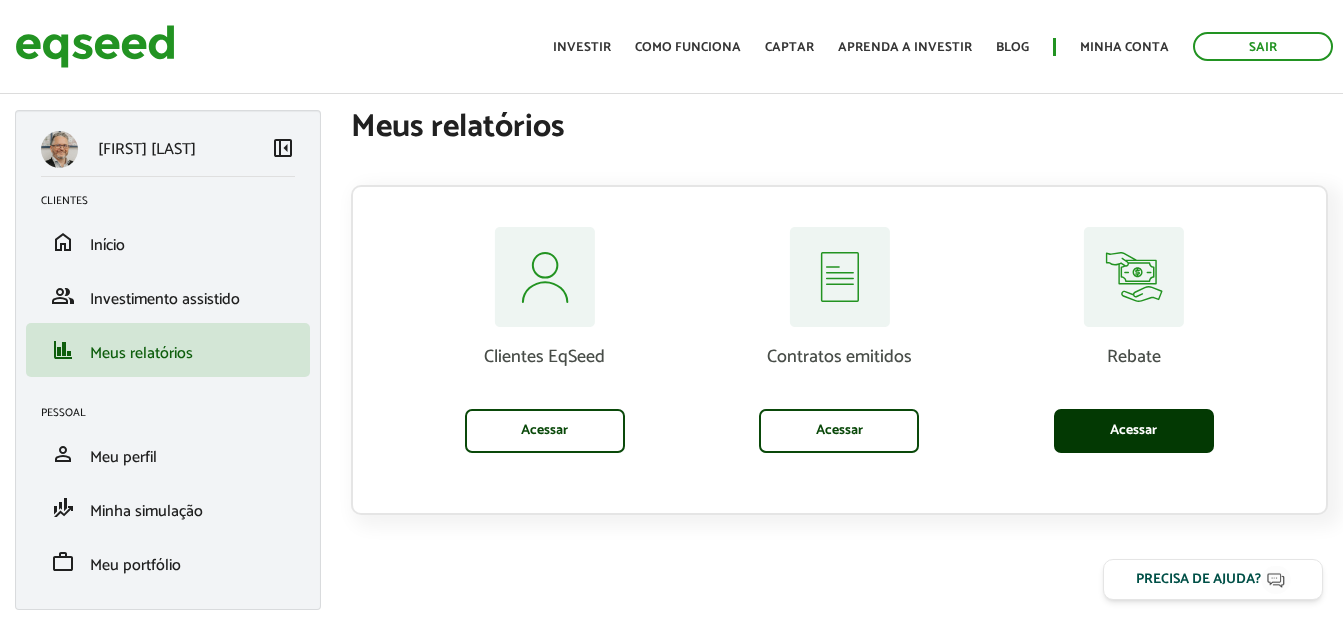 scroll, scrollTop: 0, scrollLeft: 0, axis: both 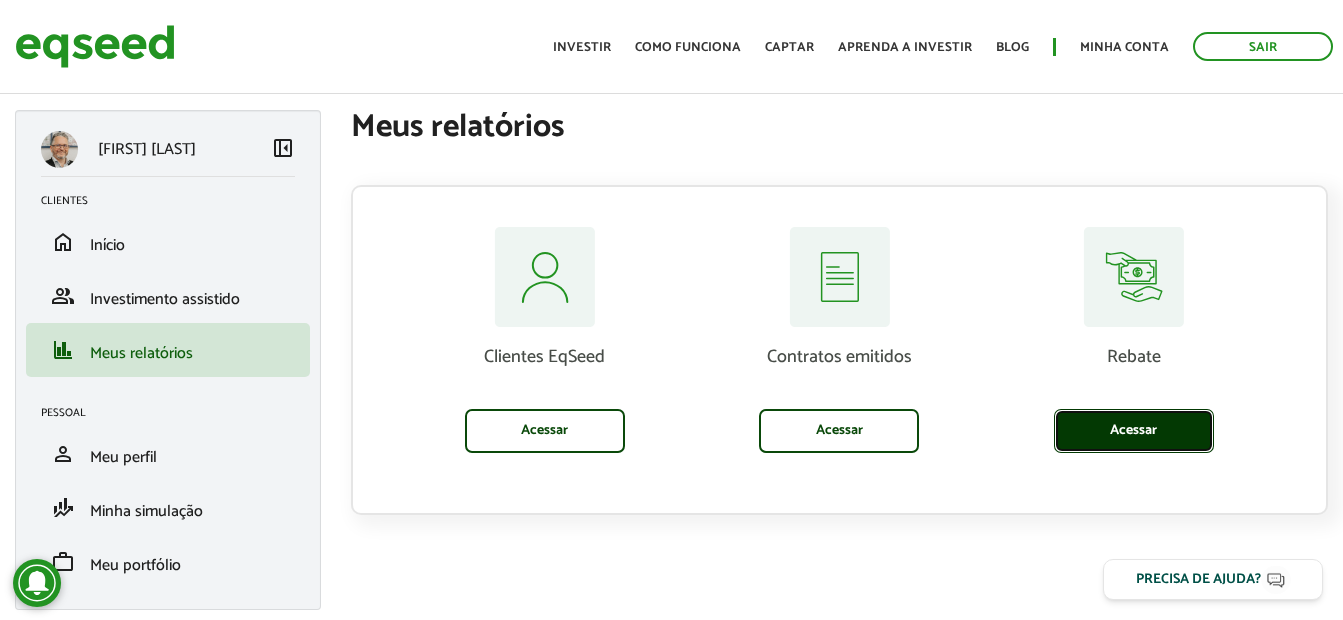 click on "Acessar" at bounding box center (1134, 431) 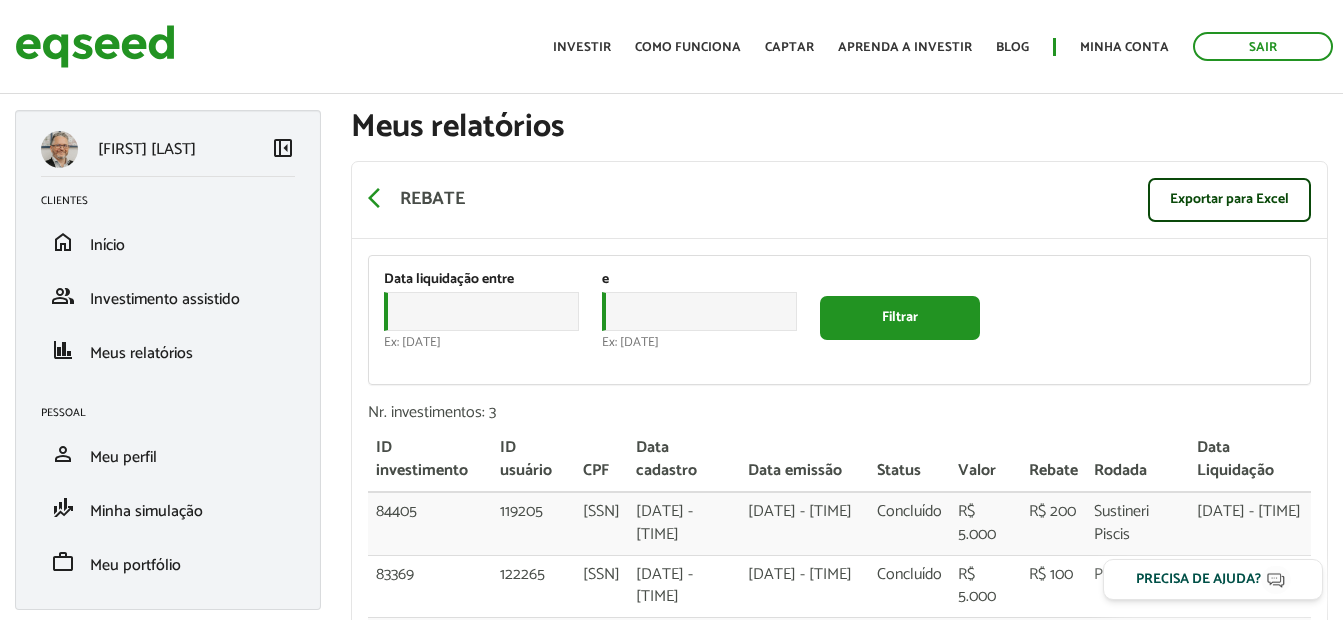 scroll, scrollTop: 0, scrollLeft: 0, axis: both 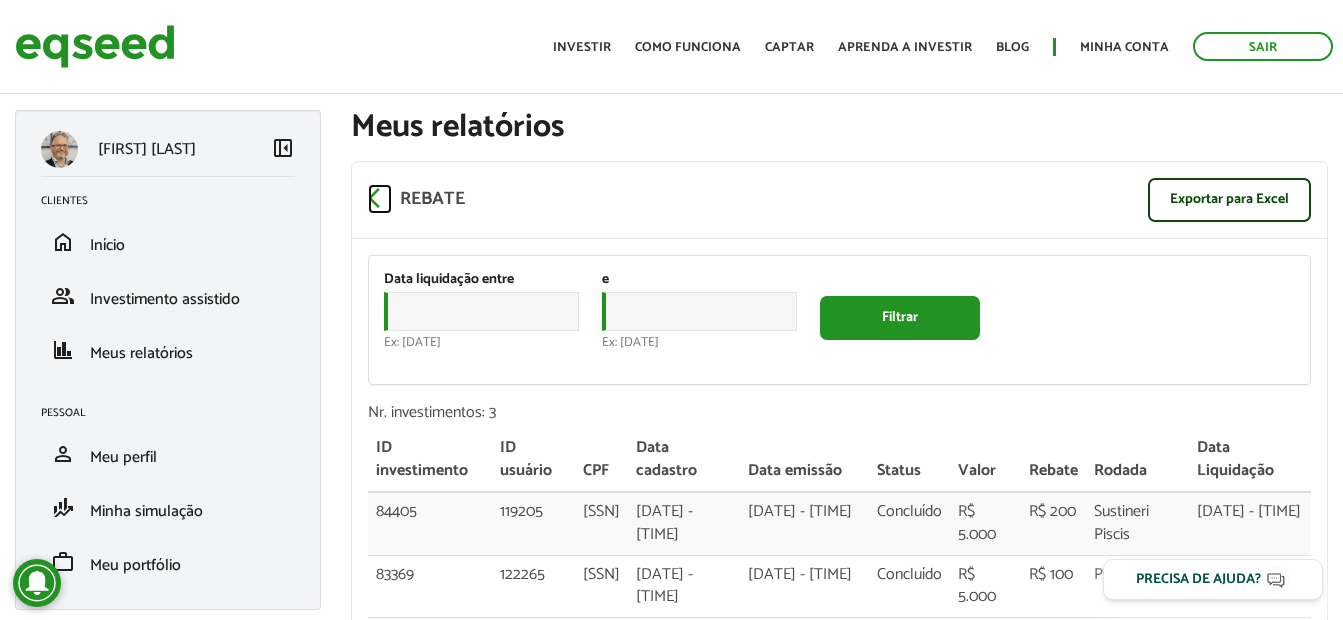 click on "arrow_back_ios" at bounding box center [380, 198] 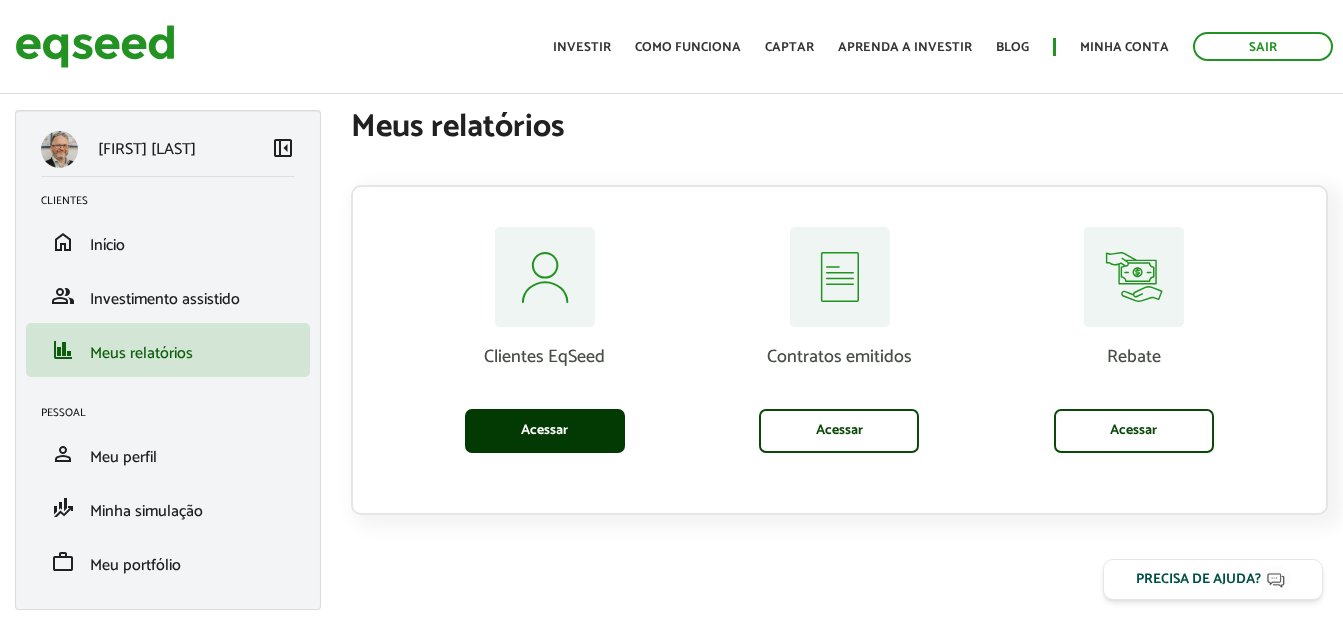 scroll, scrollTop: 0, scrollLeft: 0, axis: both 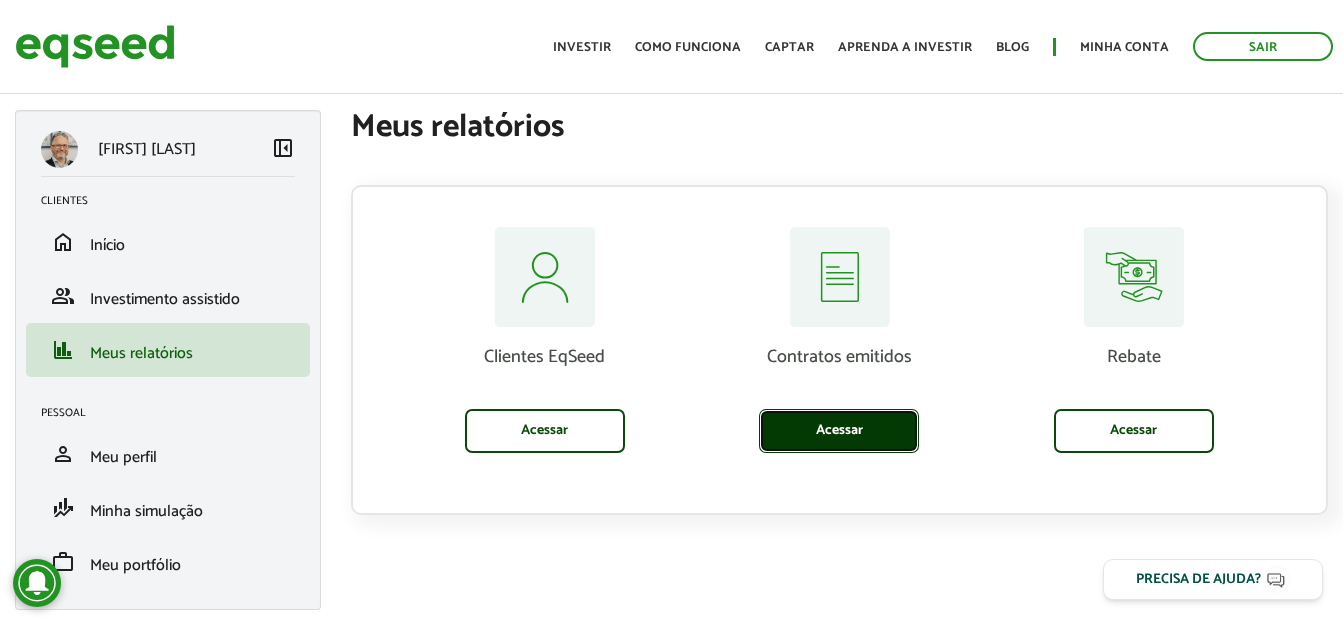 click on "Acessar" at bounding box center [839, 431] 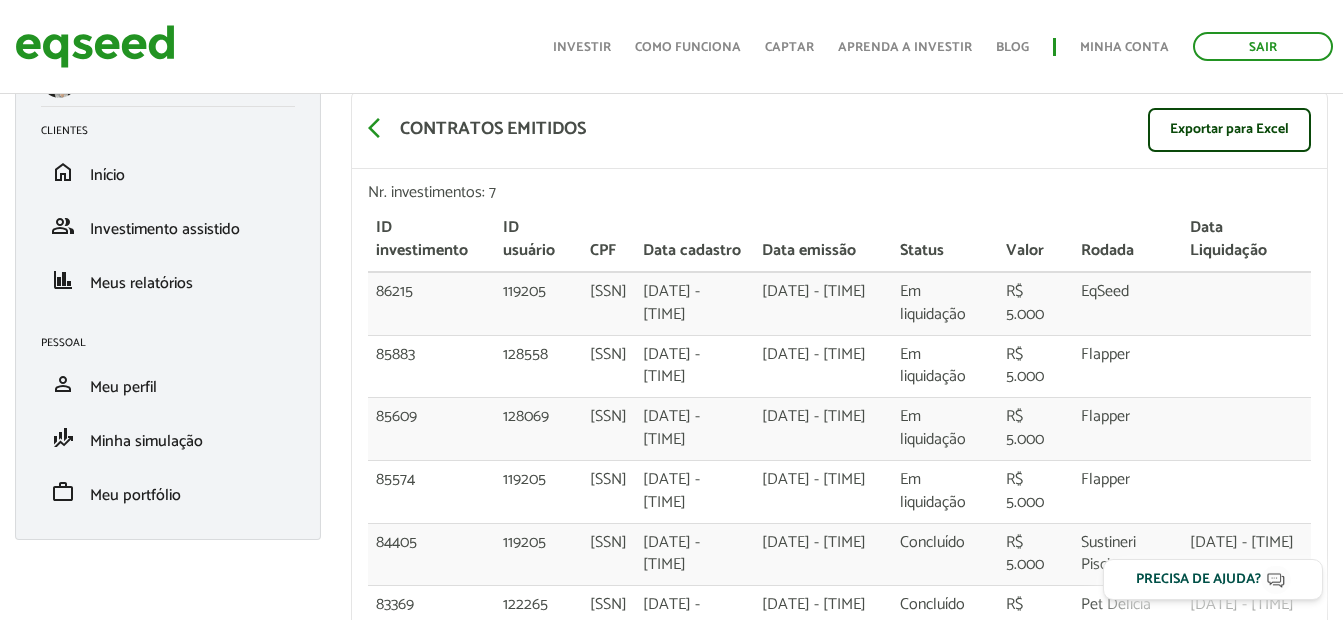 scroll, scrollTop: 159, scrollLeft: 0, axis: vertical 